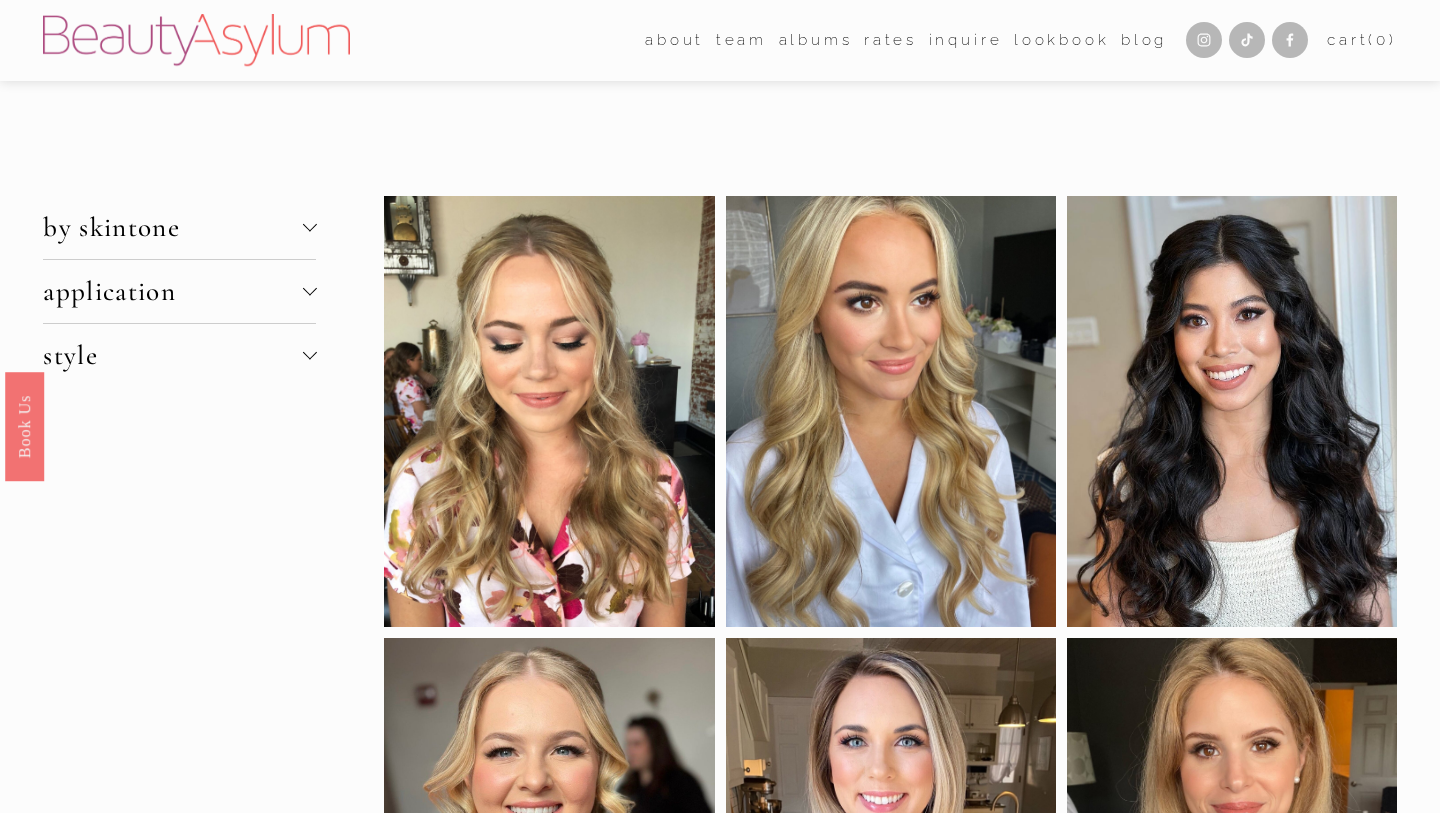 scroll, scrollTop: 0, scrollLeft: 0, axis: both 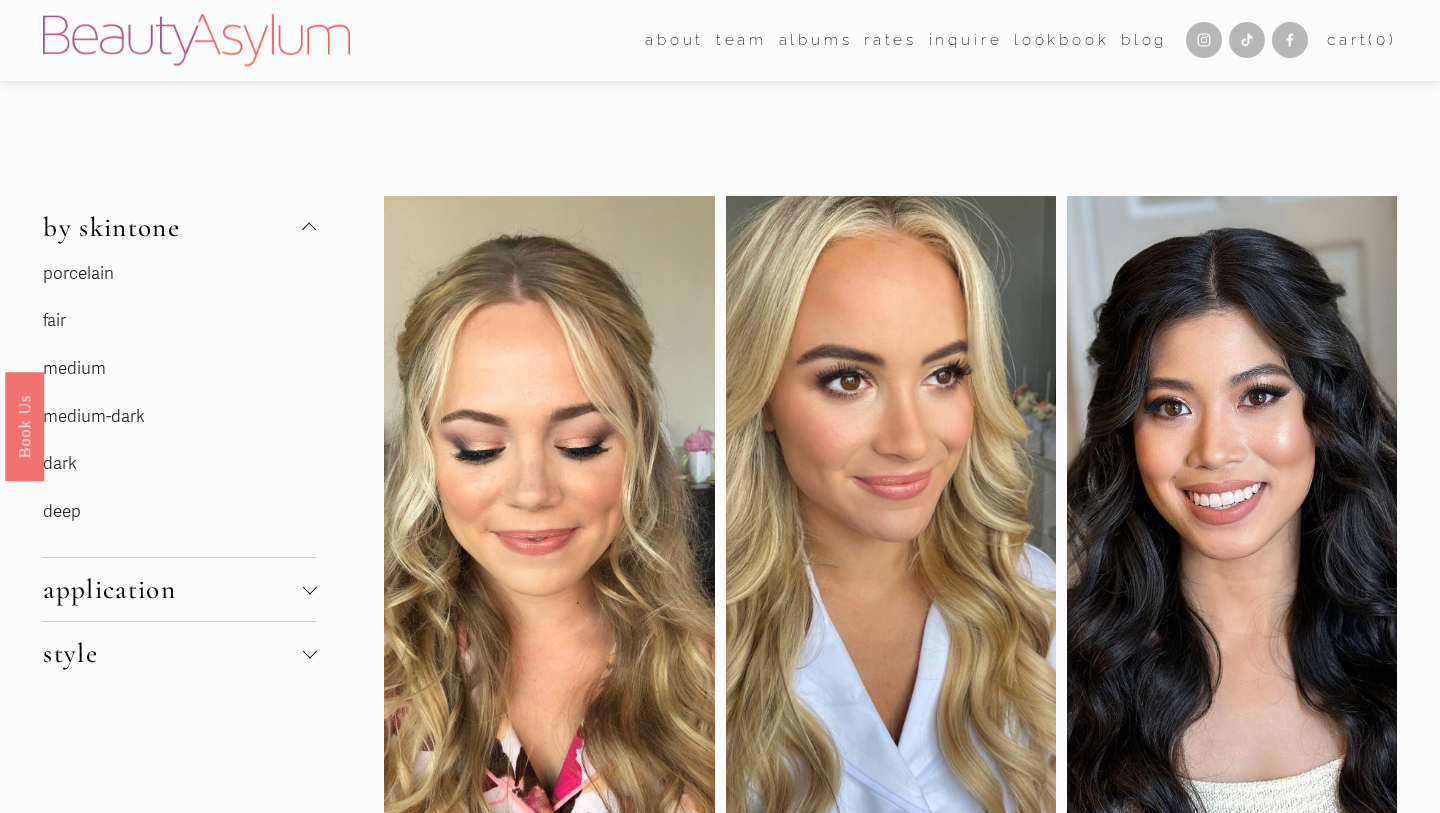 click on "fair" at bounding box center [54, 320] 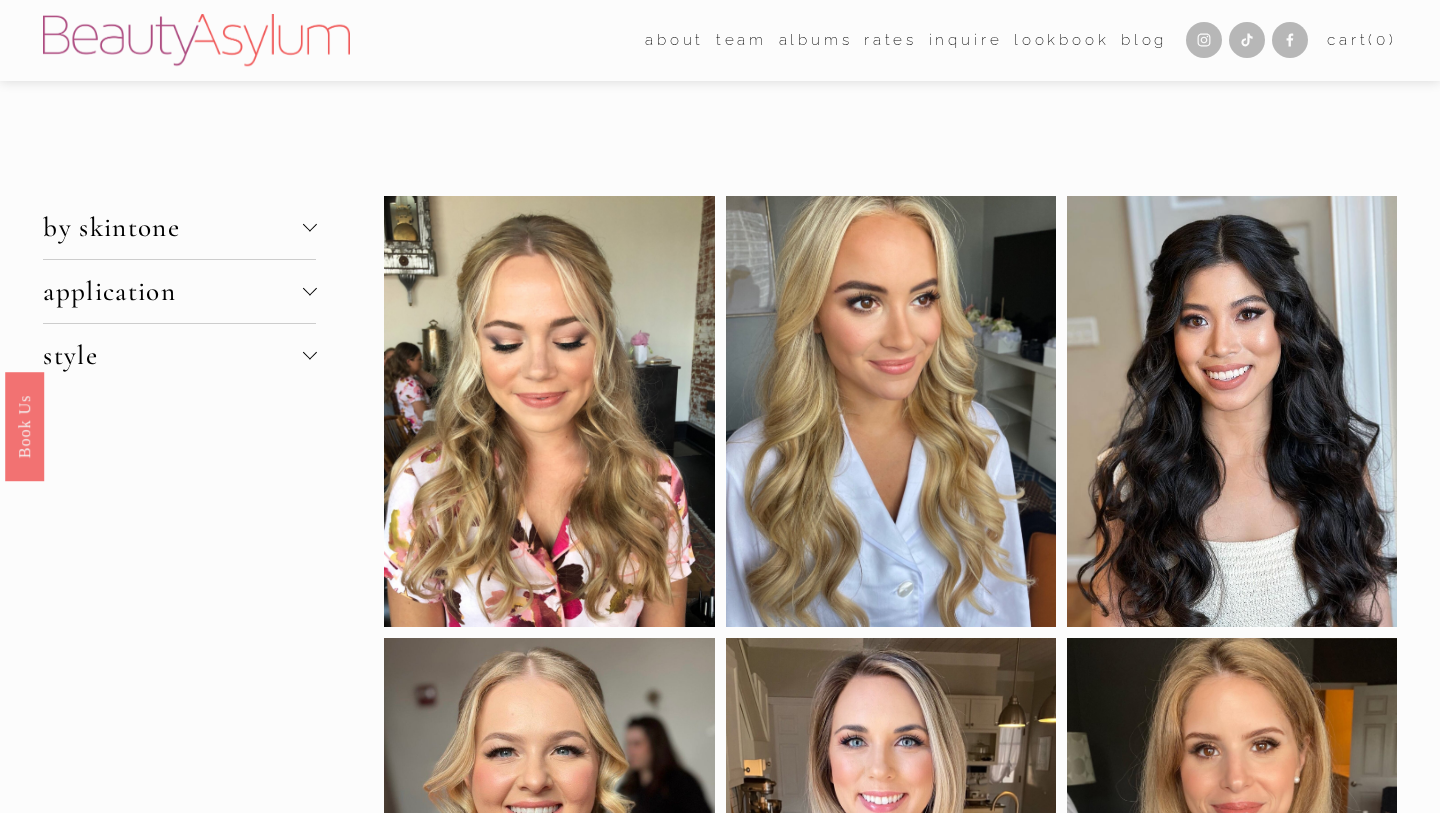 scroll, scrollTop: 0, scrollLeft: 0, axis: both 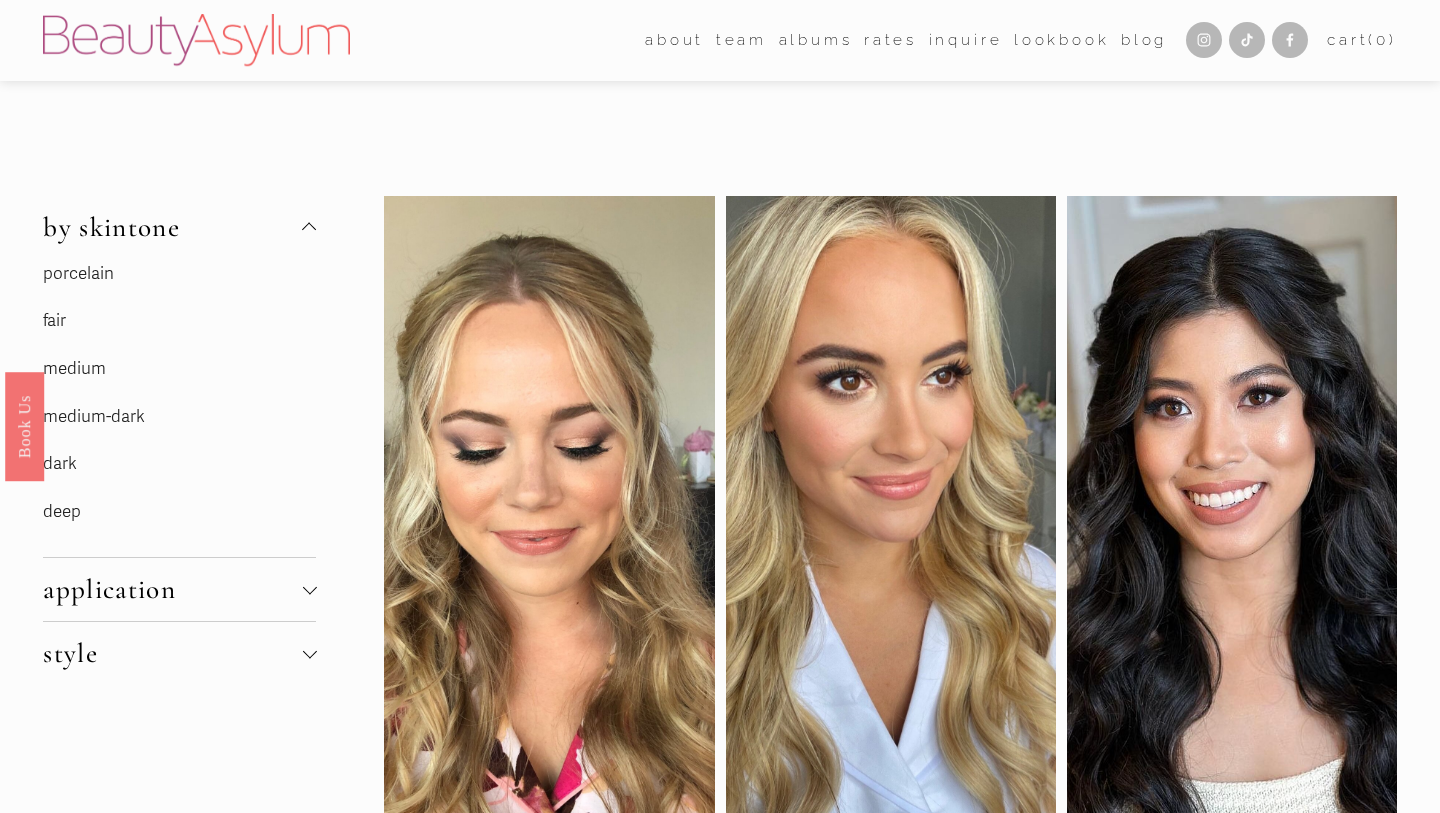 click on "porcelain" at bounding box center (78, 273) 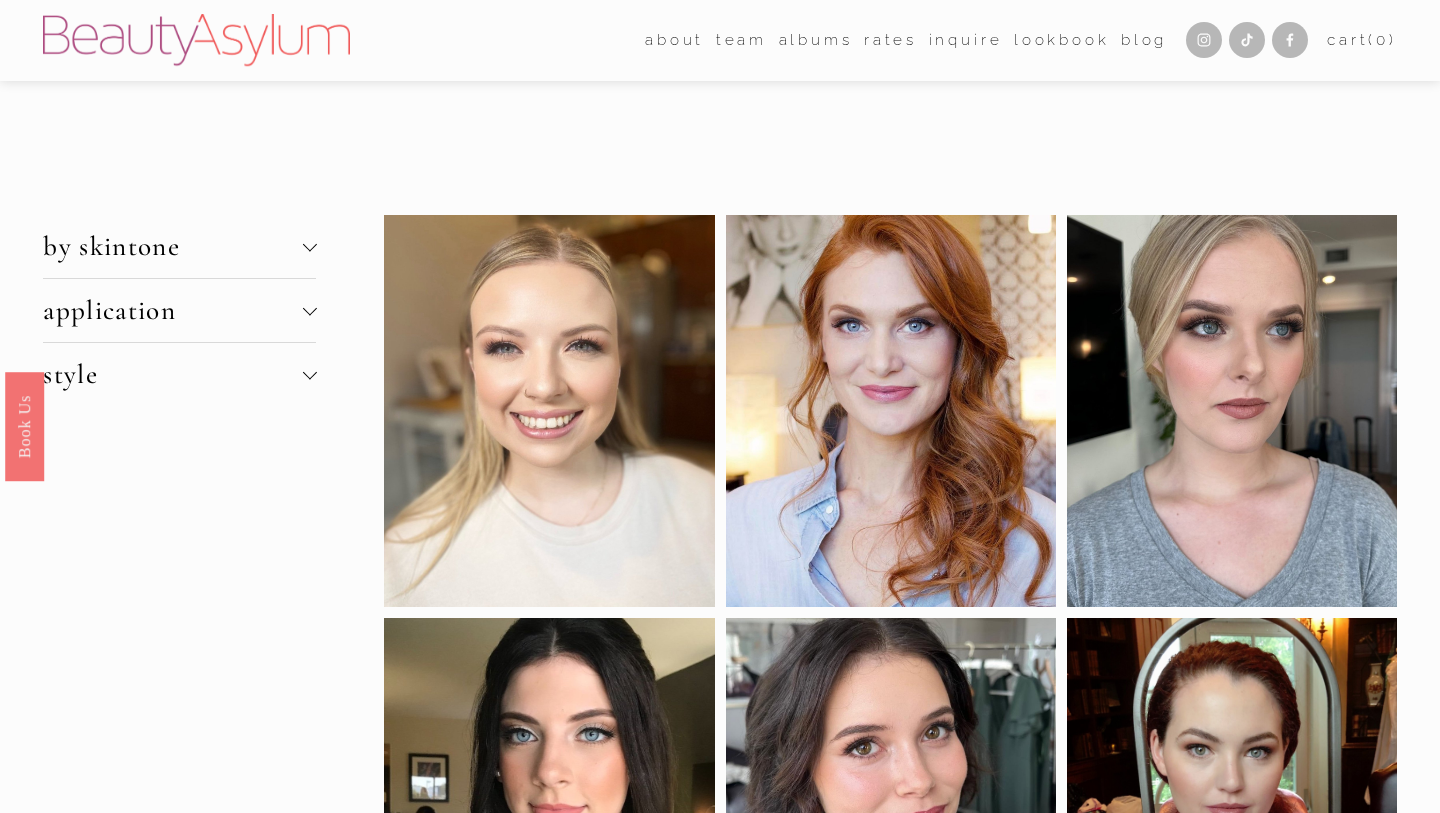scroll, scrollTop: 0, scrollLeft: 0, axis: both 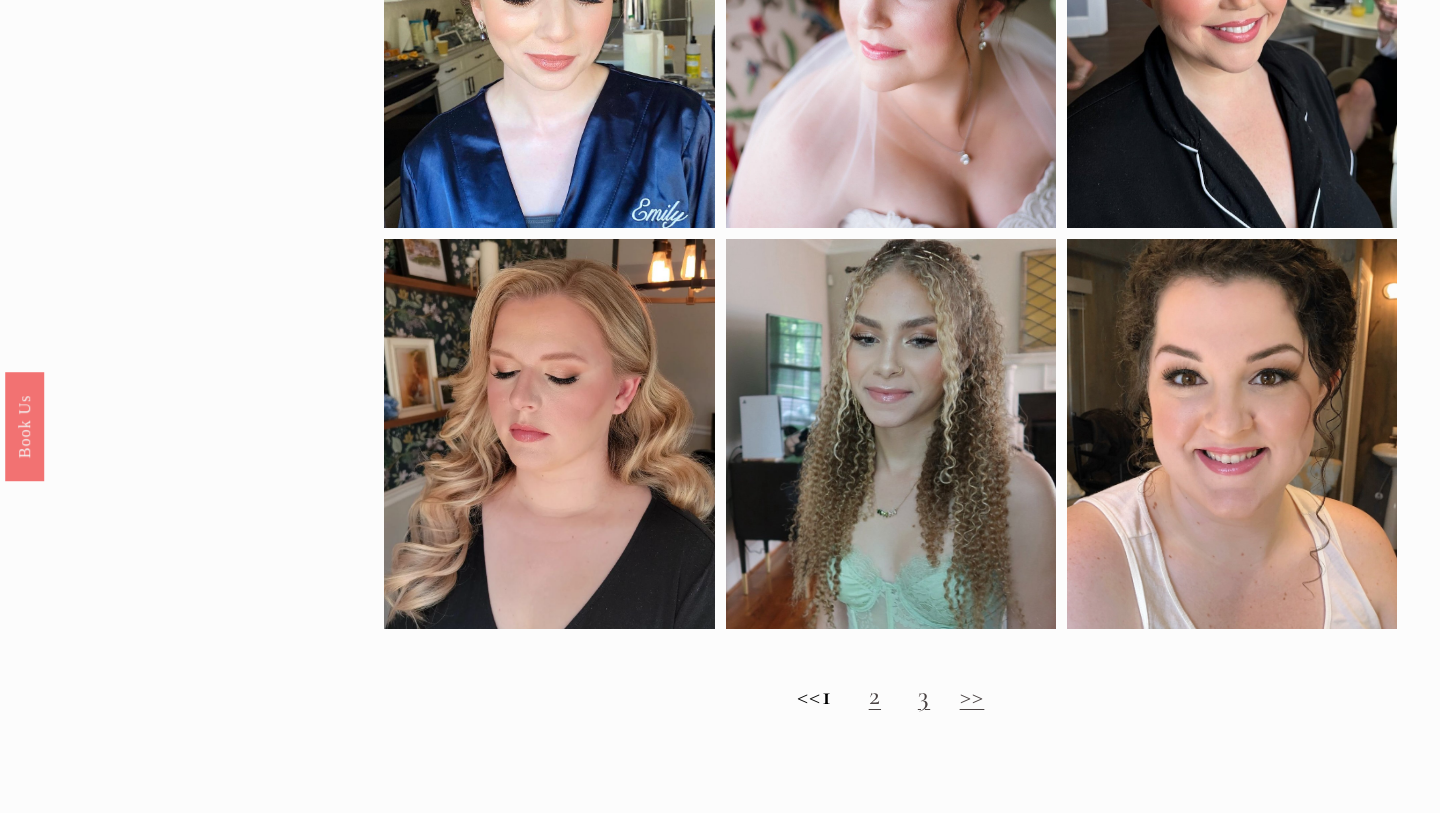 click on "2" at bounding box center [875, 695] 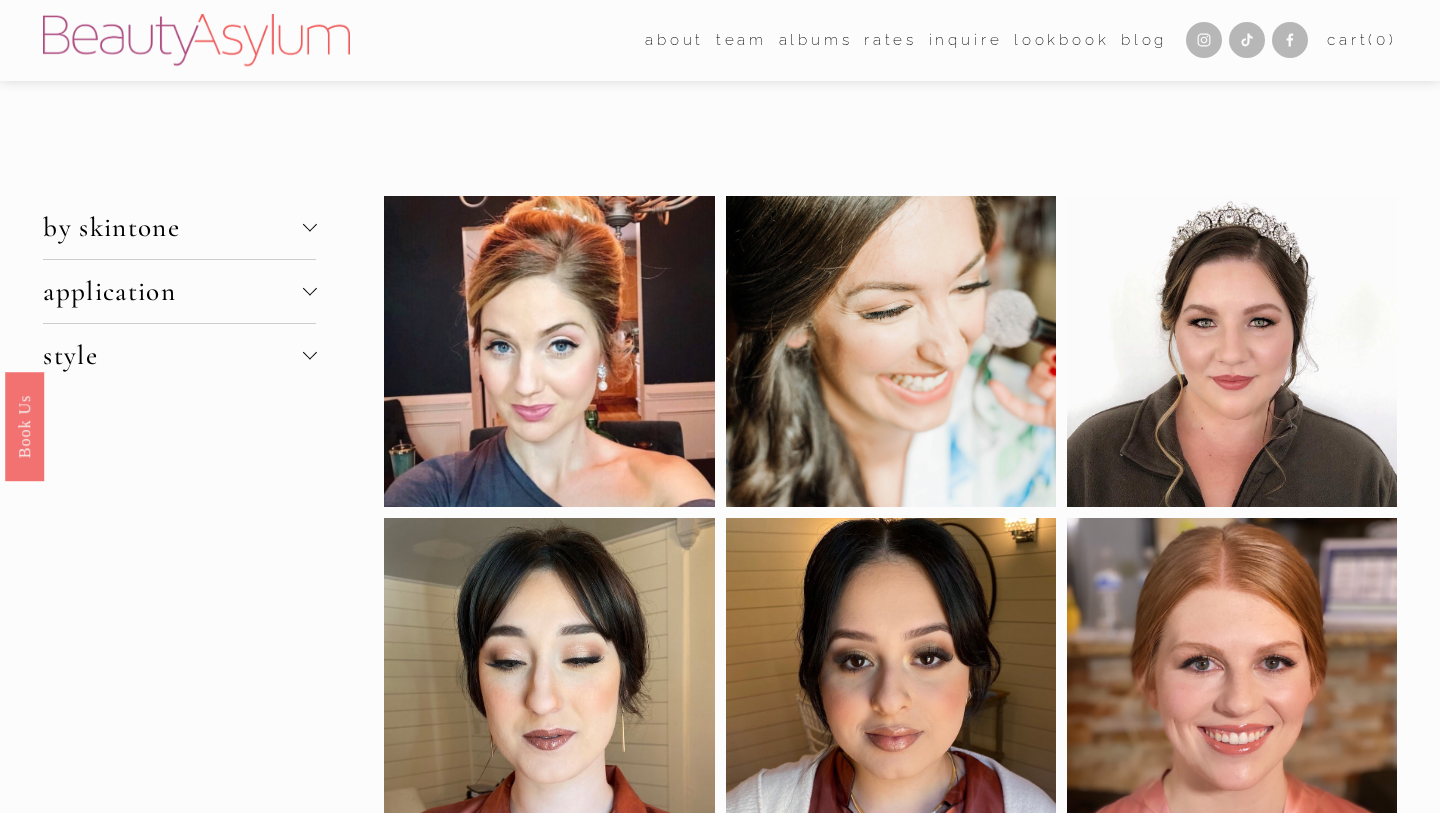 scroll, scrollTop: 0, scrollLeft: 0, axis: both 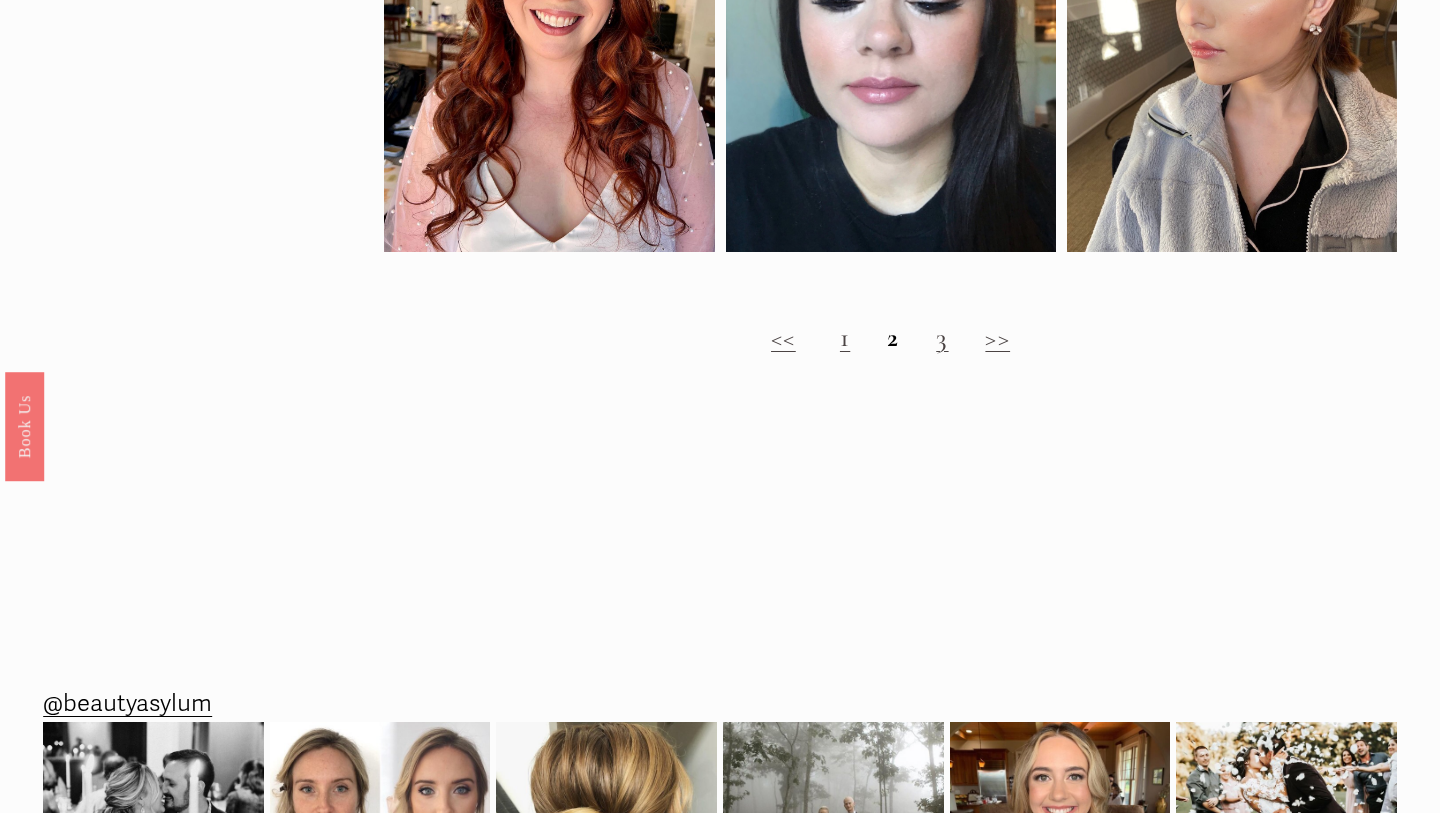 click on "<<        1       2       3       >>" at bounding box center (890, 338) 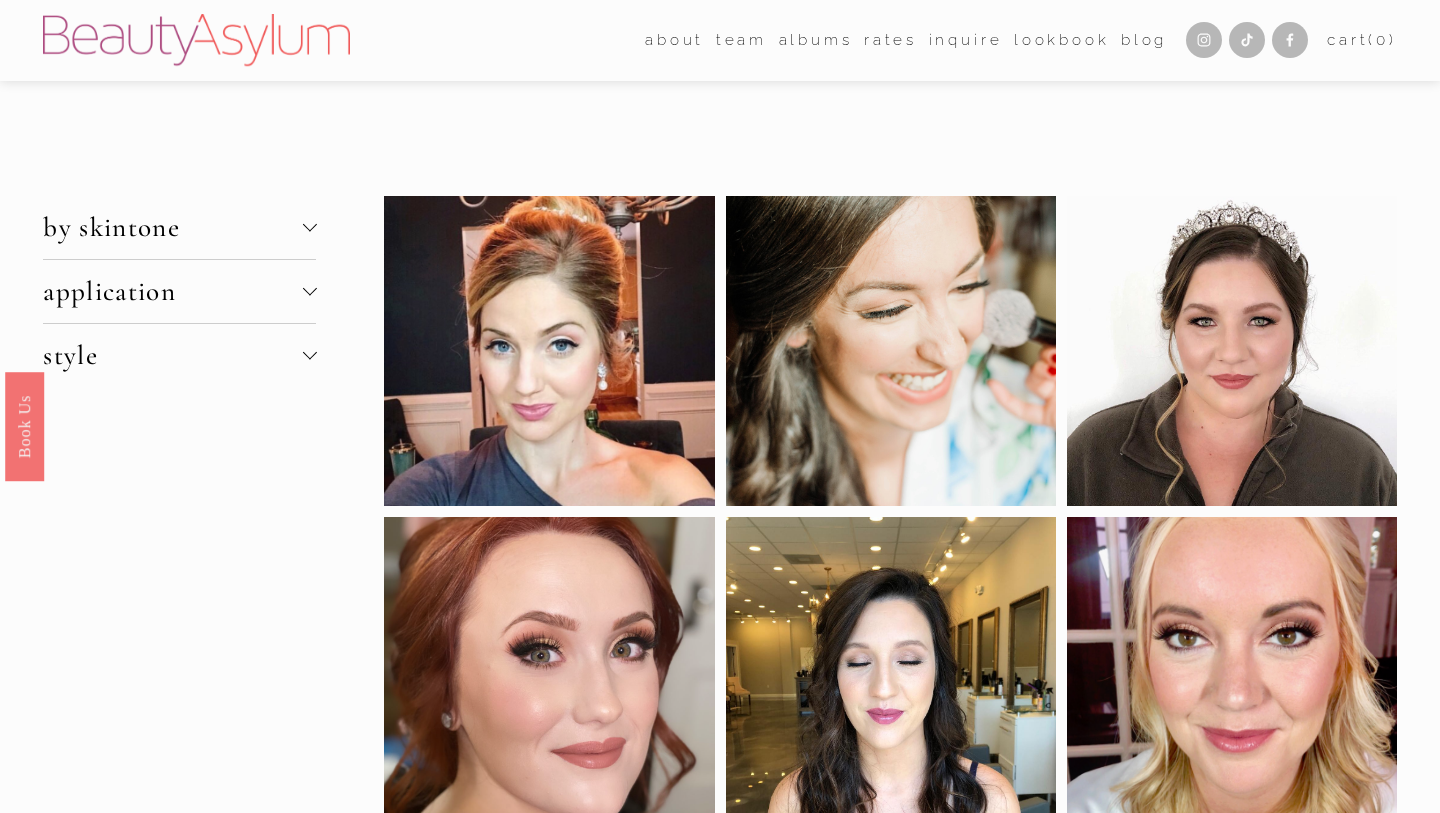 scroll, scrollTop: 0, scrollLeft: 0, axis: both 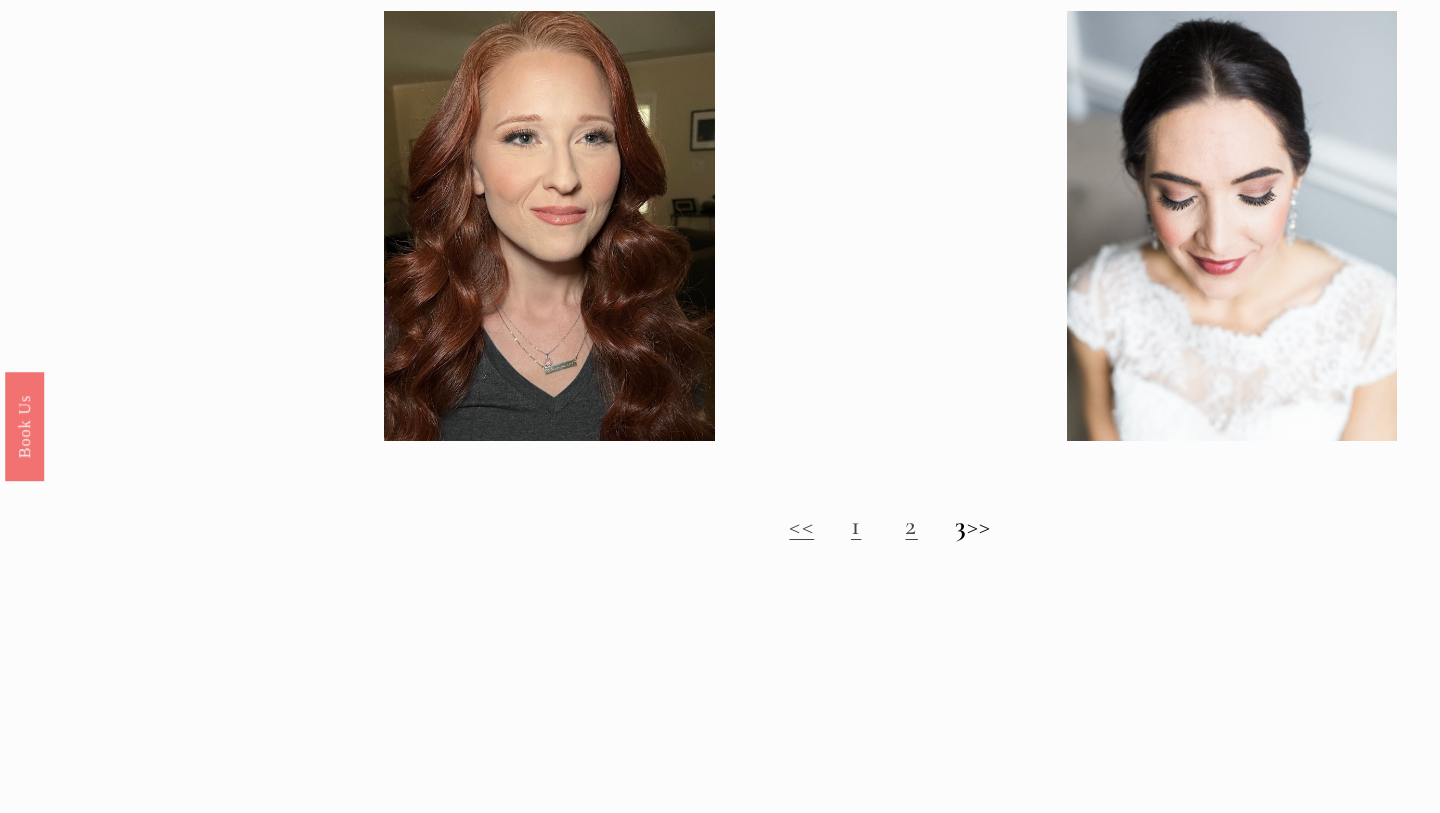 click on "<<        1        2       3      >>" at bounding box center (890, 526) 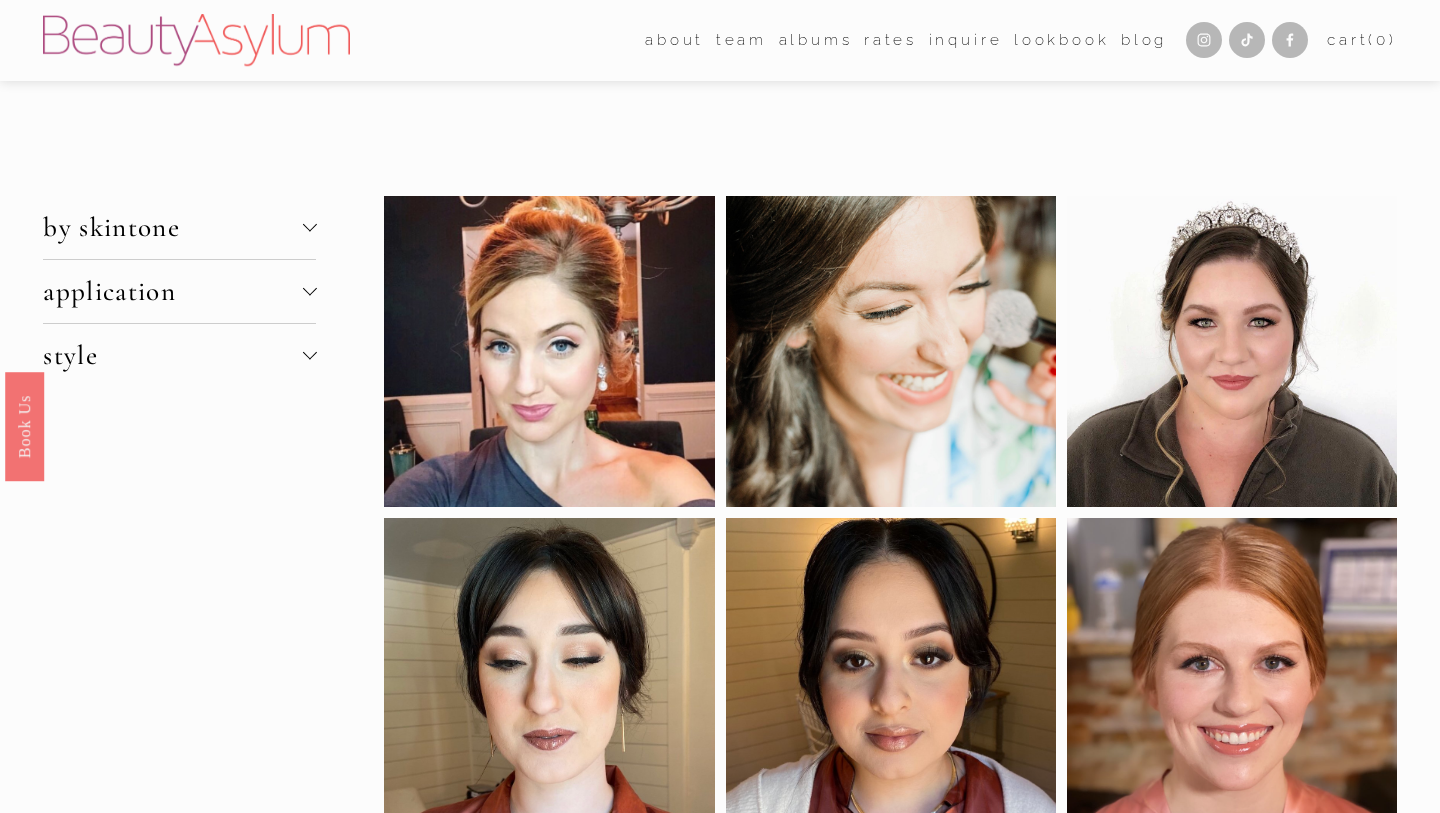 scroll, scrollTop: 0, scrollLeft: 0, axis: both 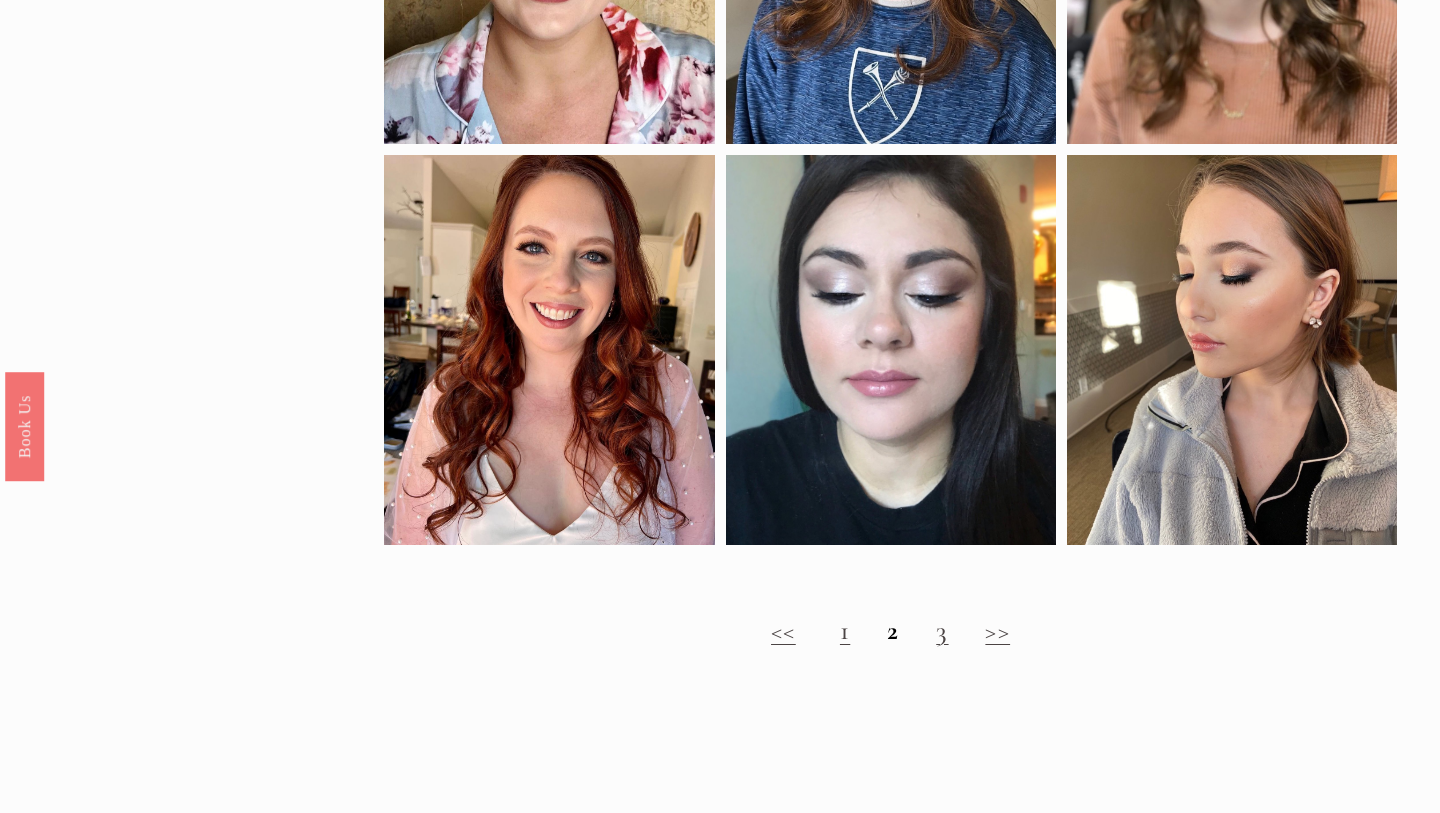 click on "<<        1       2       3       >>" at bounding box center (890, 631) 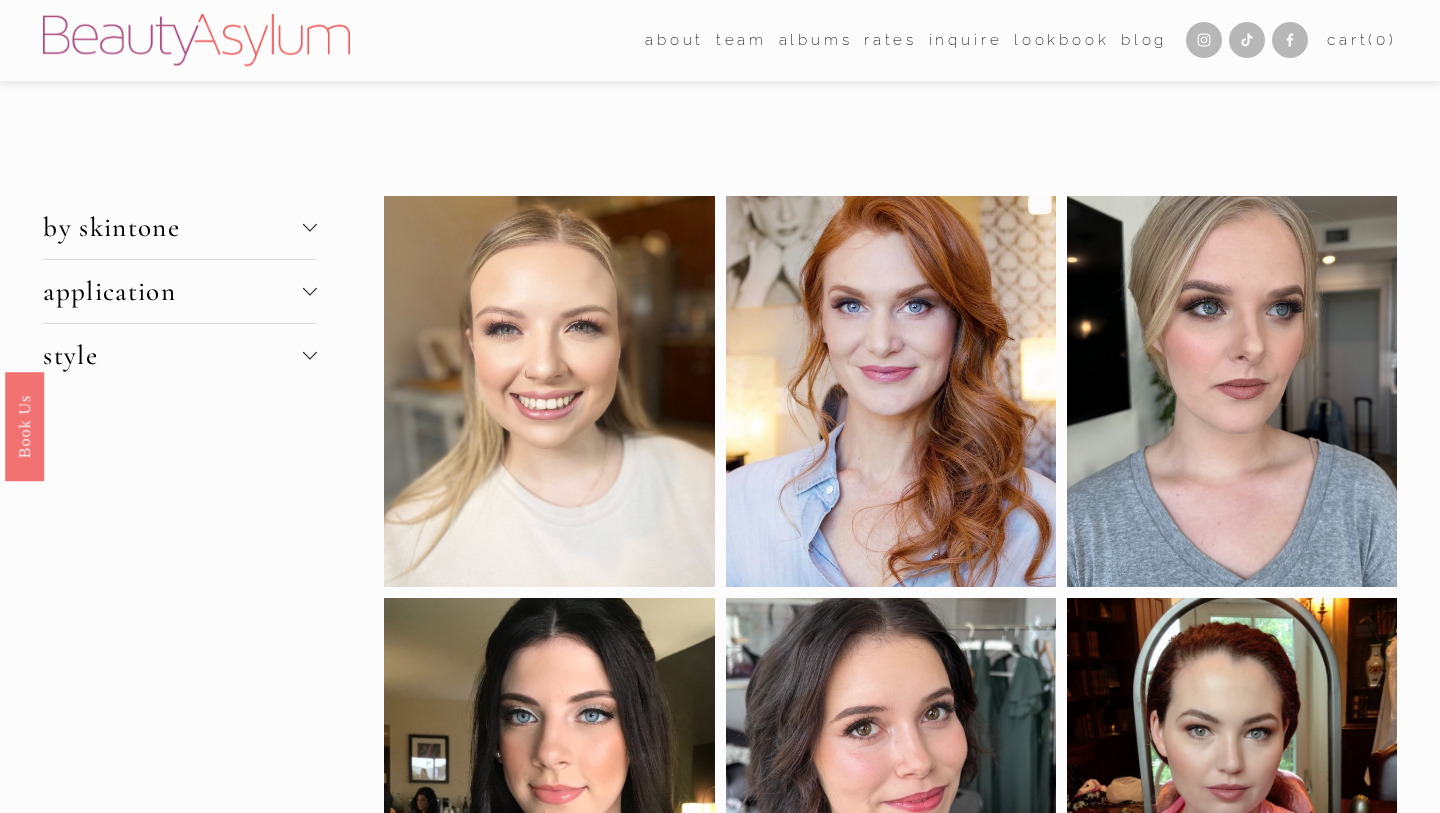 scroll, scrollTop: 0, scrollLeft: 0, axis: both 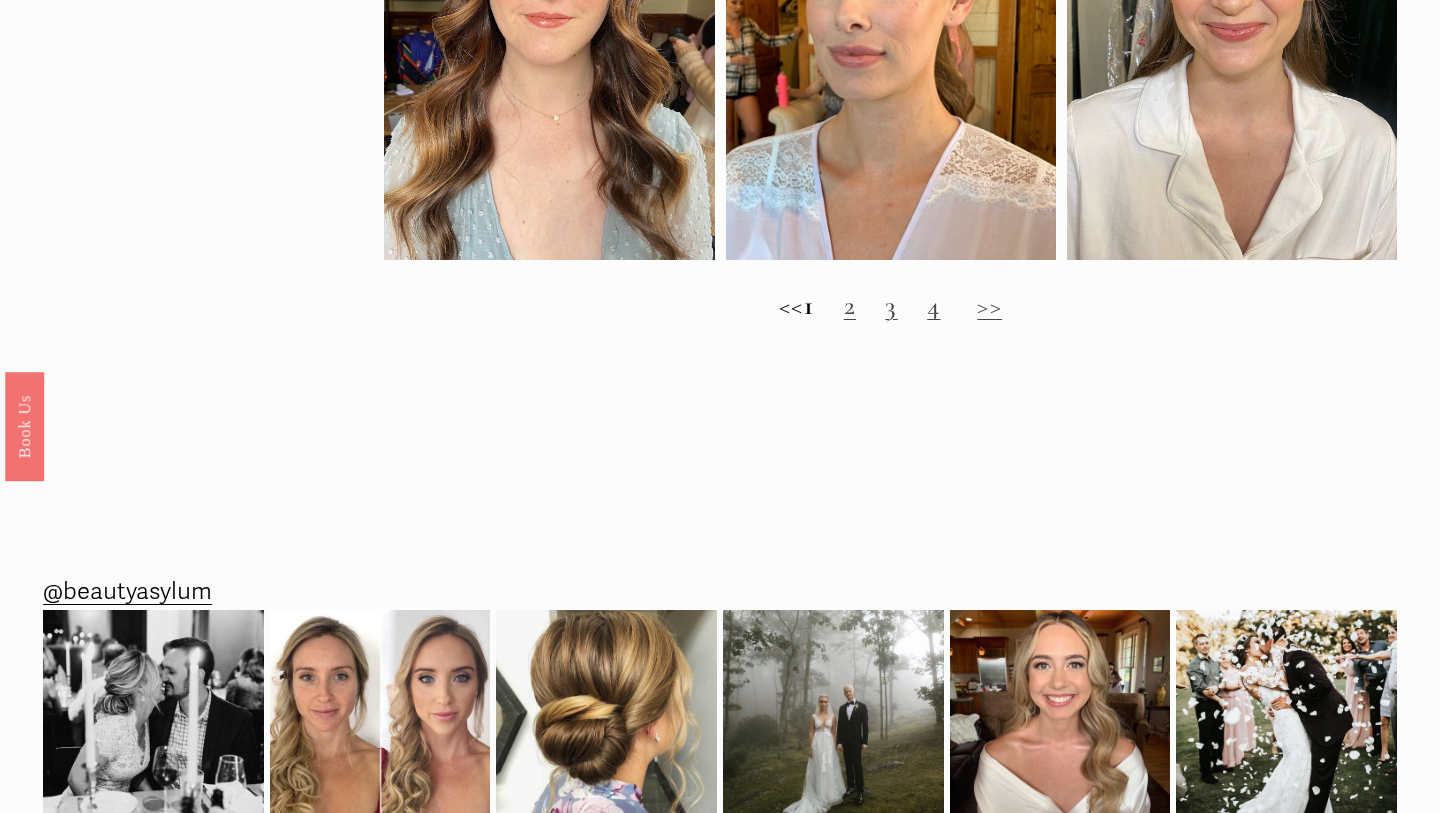 click on "<<     1      2      3      4       >>" at bounding box center (890, 306) 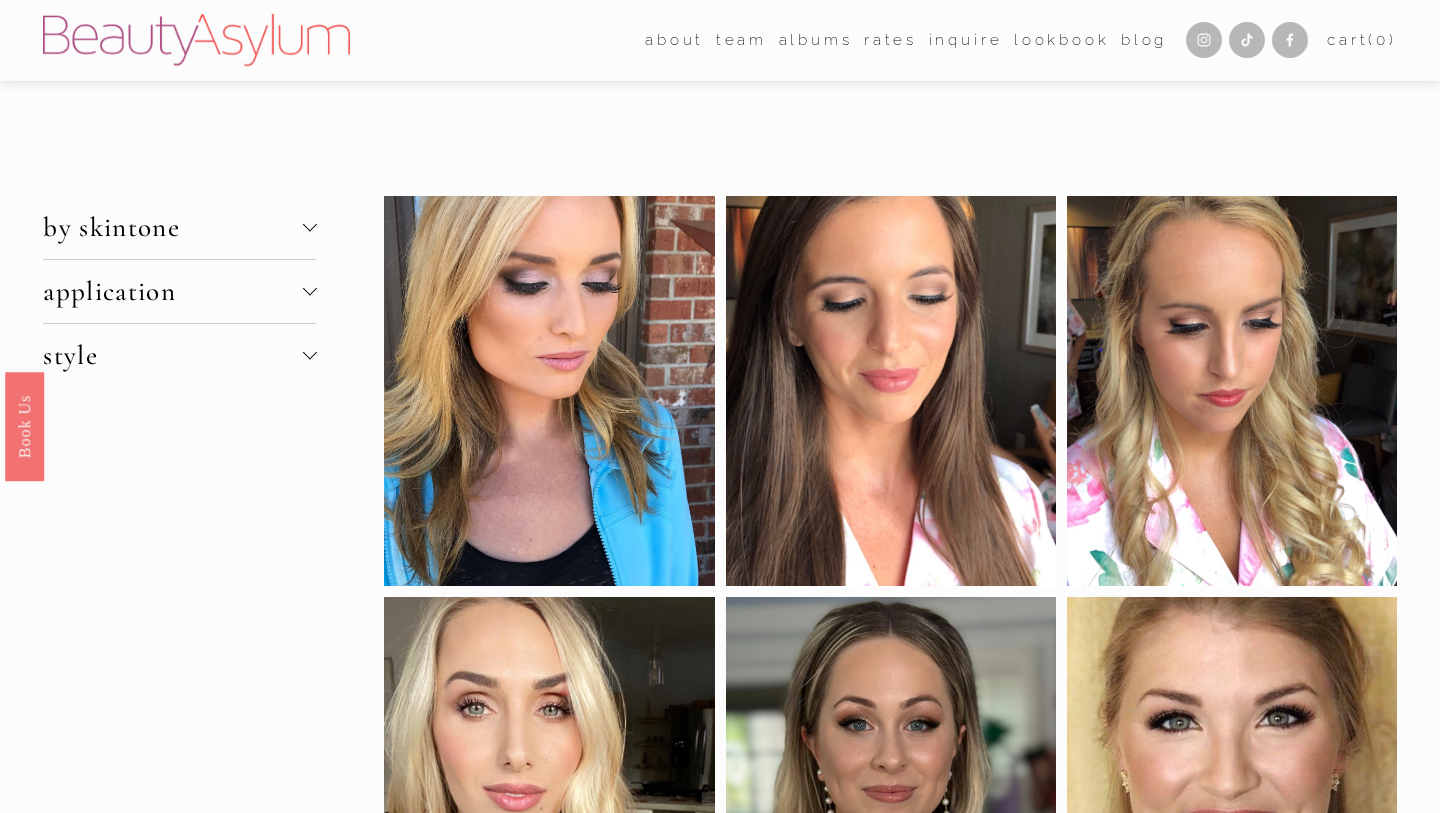 scroll, scrollTop: 0, scrollLeft: 0, axis: both 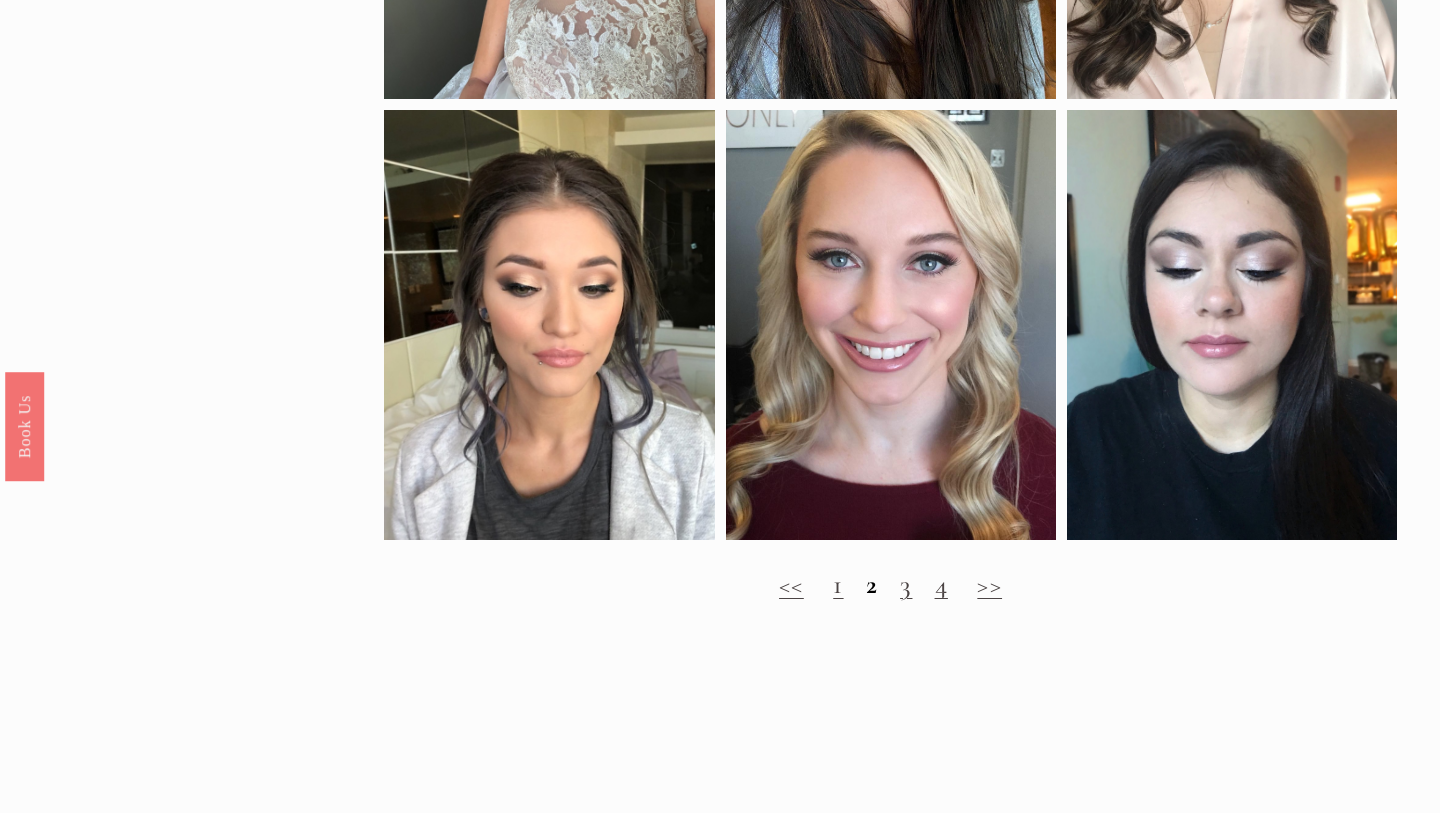 click on "3" at bounding box center [906, 584] 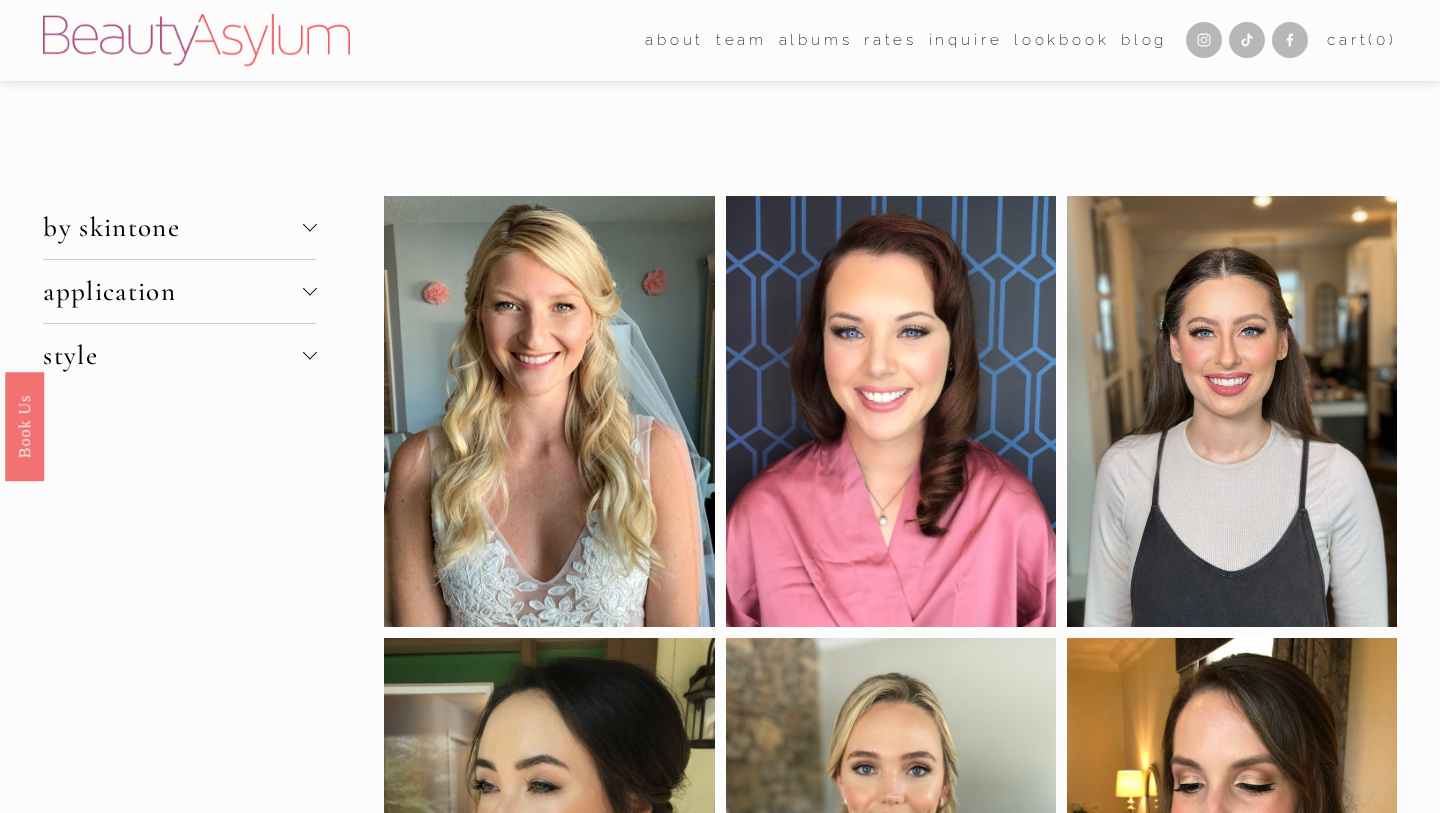 scroll, scrollTop: 0, scrollLeft: 0, axis: both 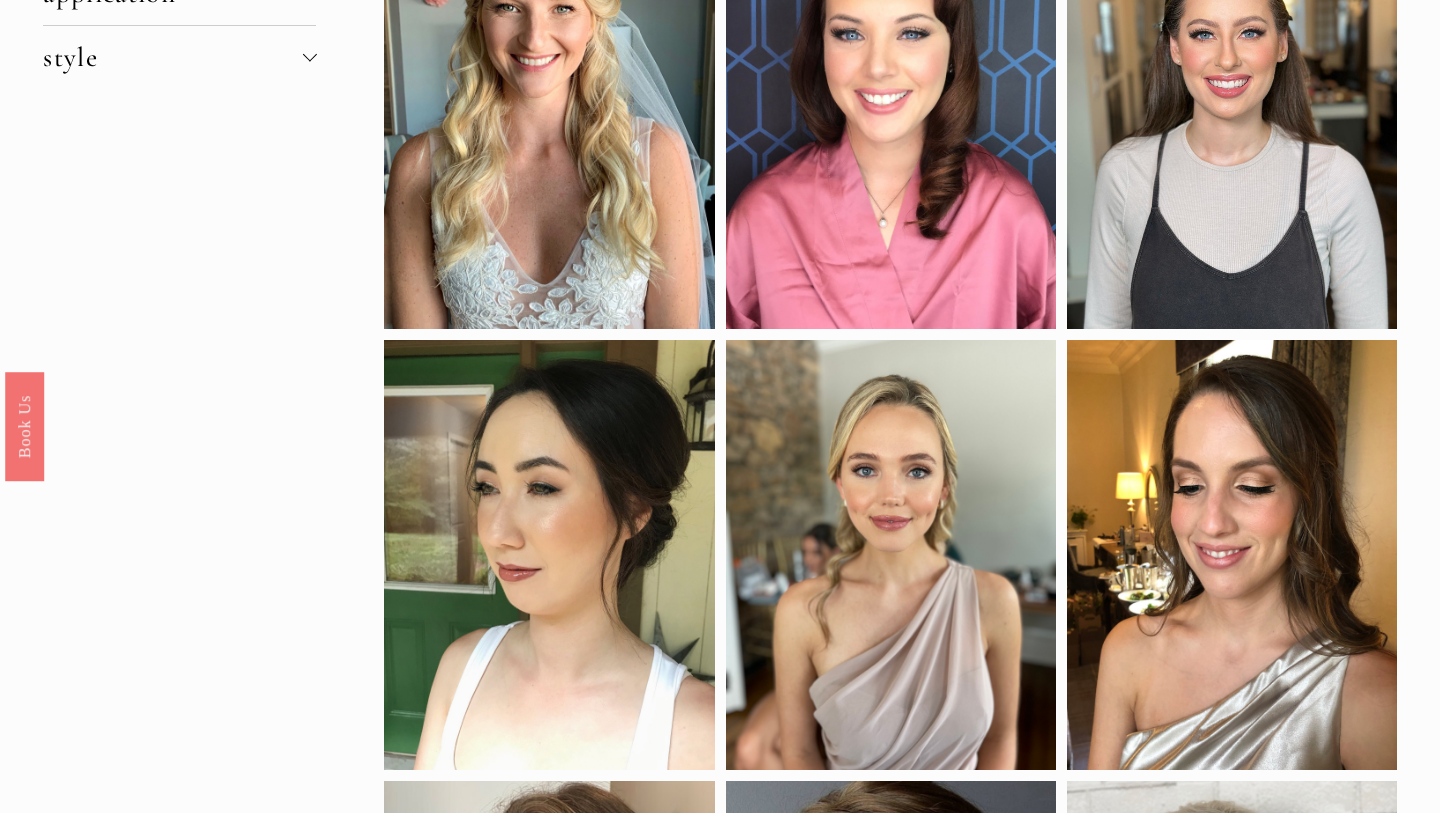 click at bounding box center (1232, 114) 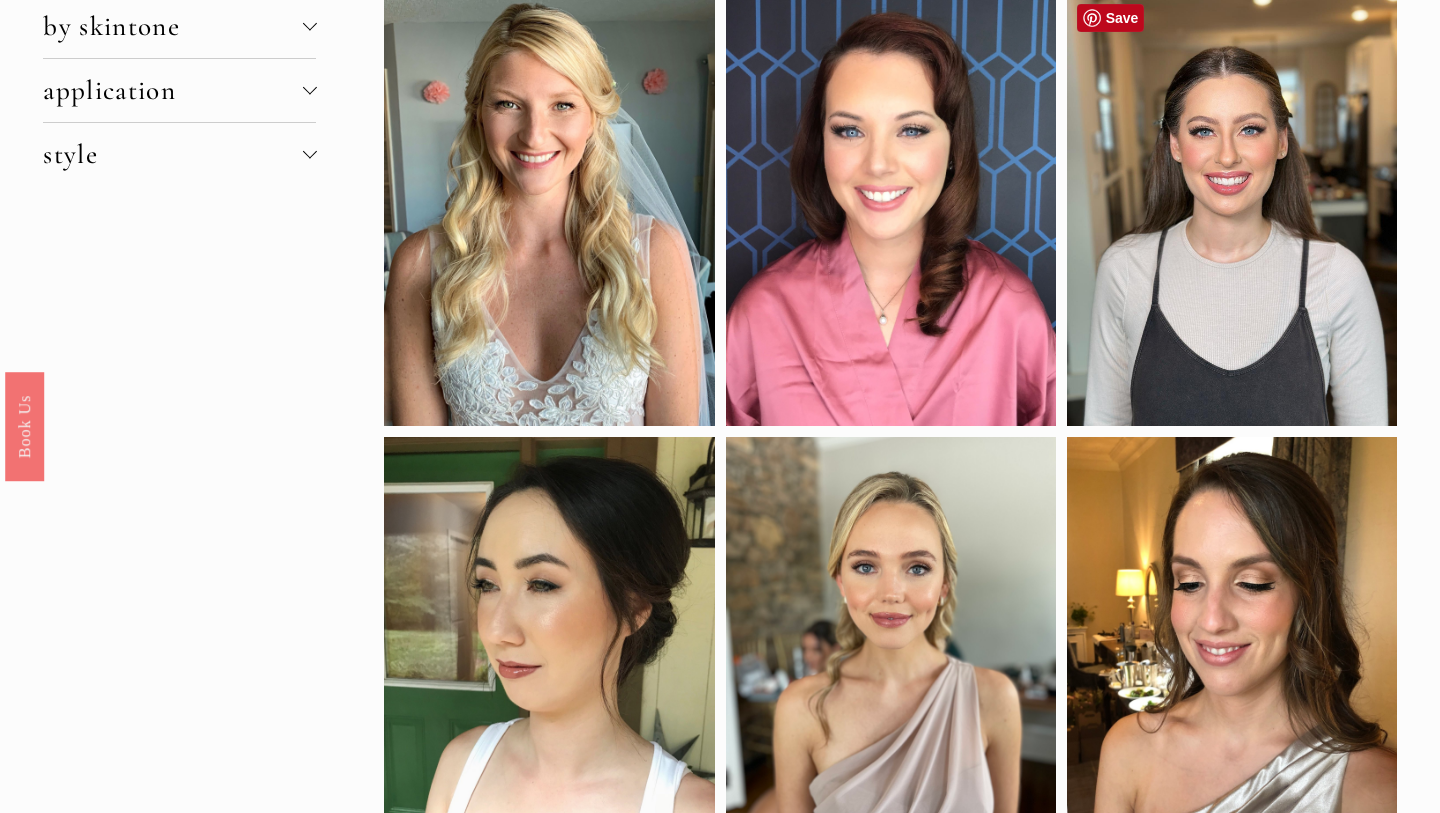 scroll, scrollTop: 141, scrollLeft: 0, axis: vertical 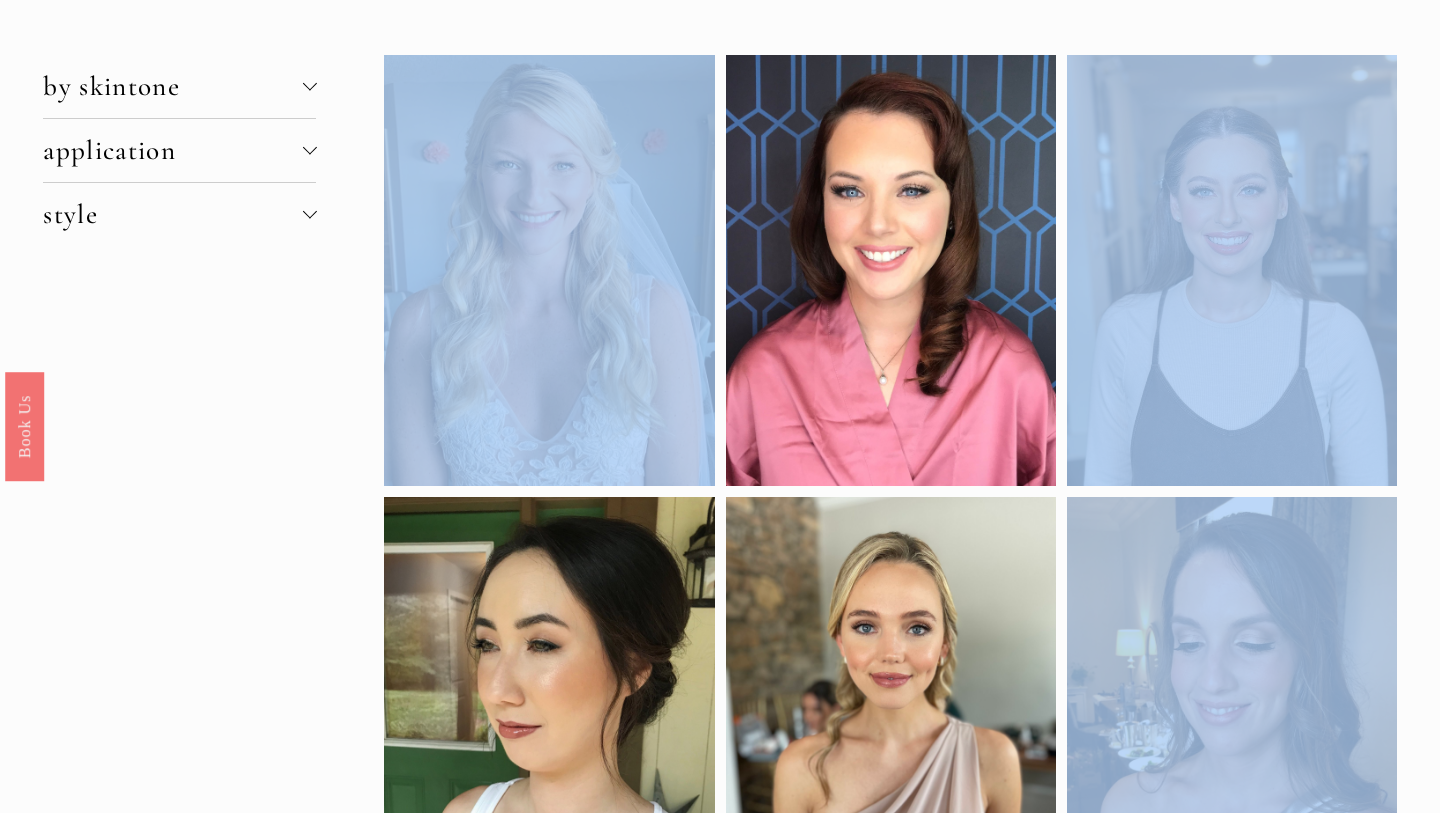 drag, startPoint x: 1059, startPoint y: 43, endPoint x: 1409, endPoint y: 298, distance: 433.04156 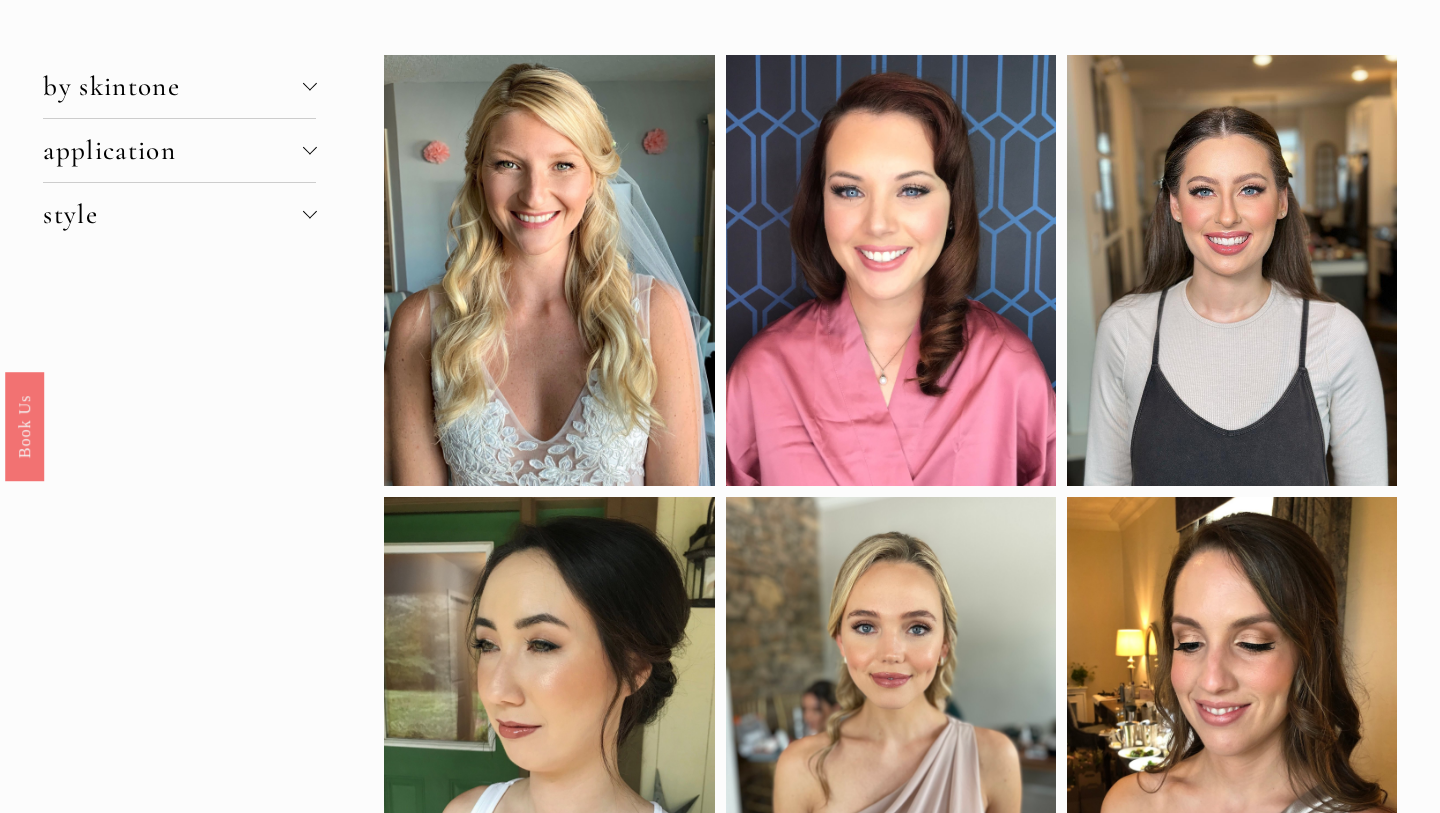 click on "by skintone
porcelain fair medium medium-dark dark deep
application
airbrush traditional
style
glam natural pop of color soft glam" at bounding box center [720, 1233] 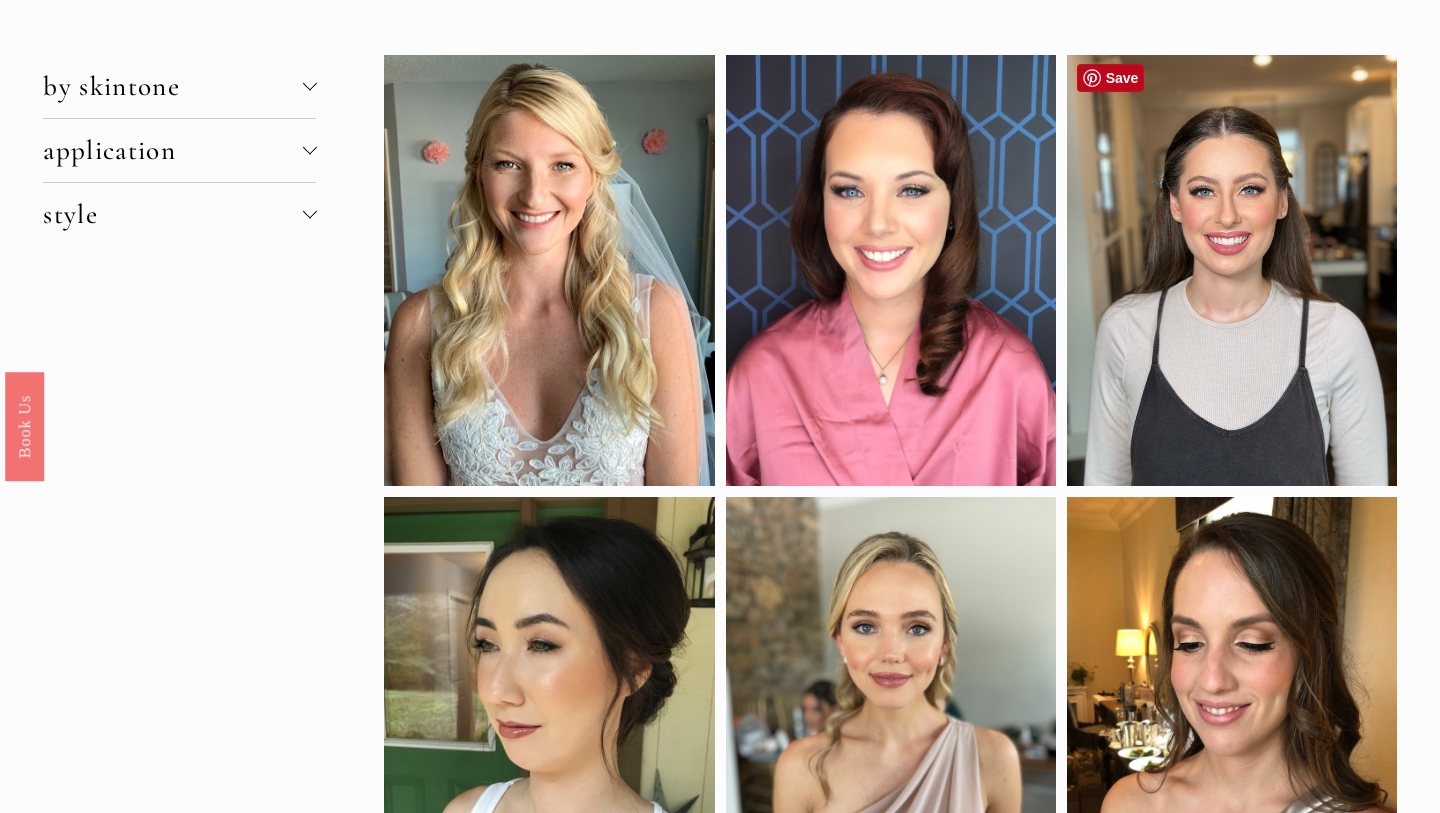 click at bounding box center [1232, 271] 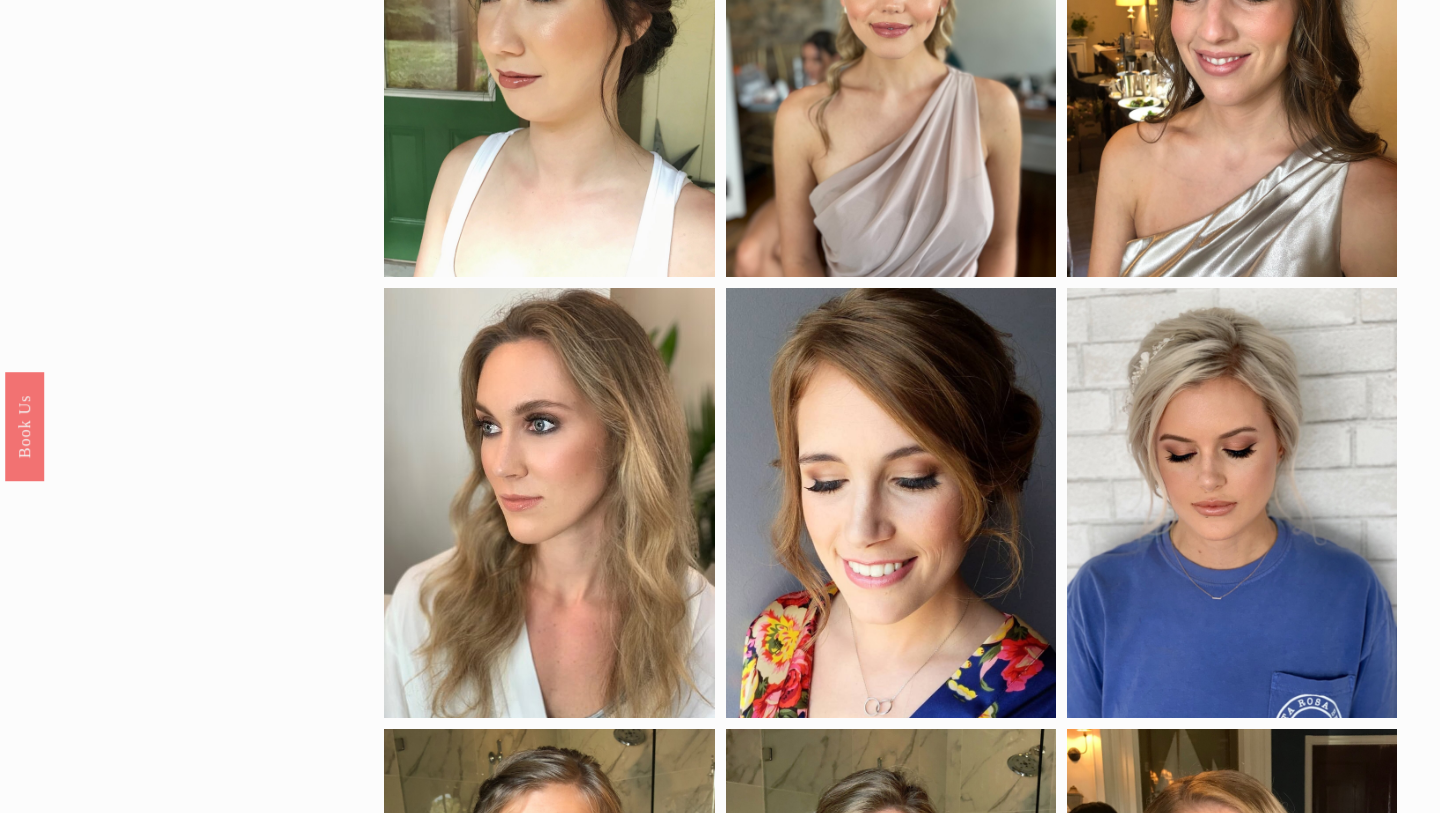 scroll, scrollTop: 0, scrollLeft: 0, axis: both 